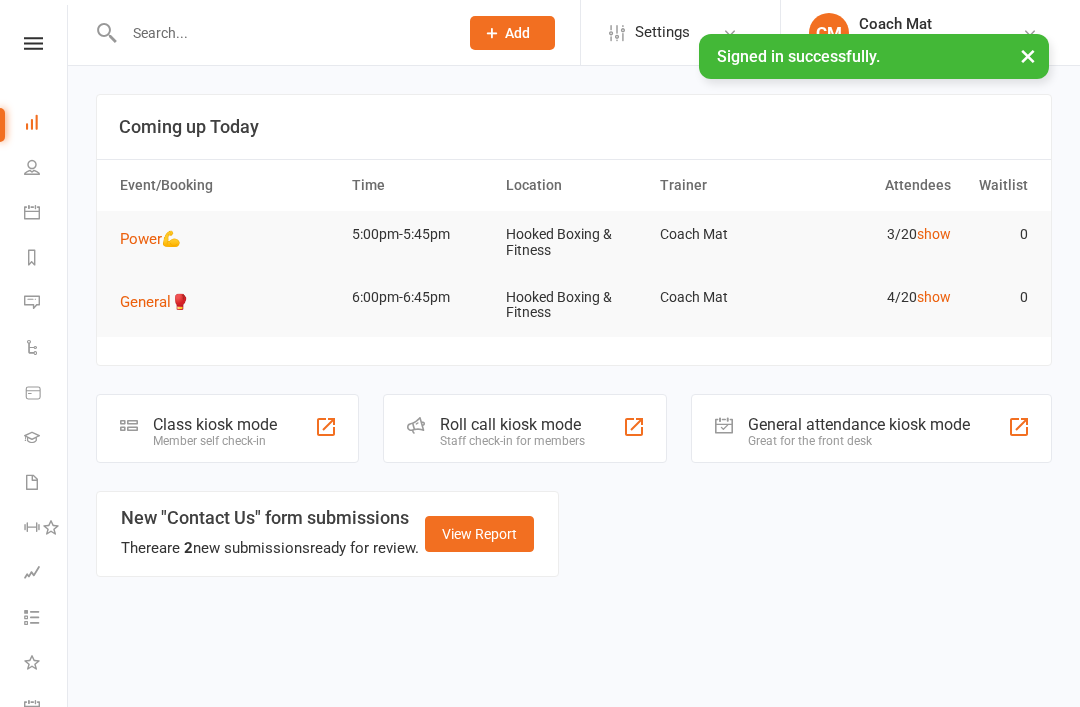 scroll, scrollTop: 0, scrollLeft: 0, axis: both 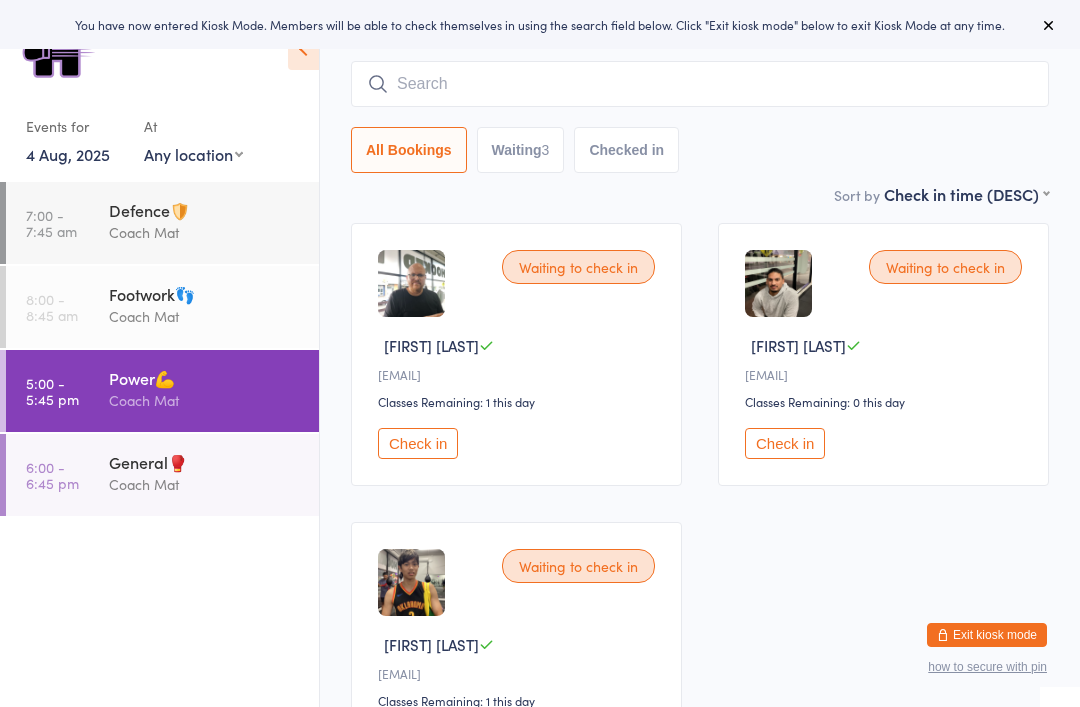 click on "6:00 - 6:45 pm General🥊 Coach Mat" at bounding box center [162, 475] 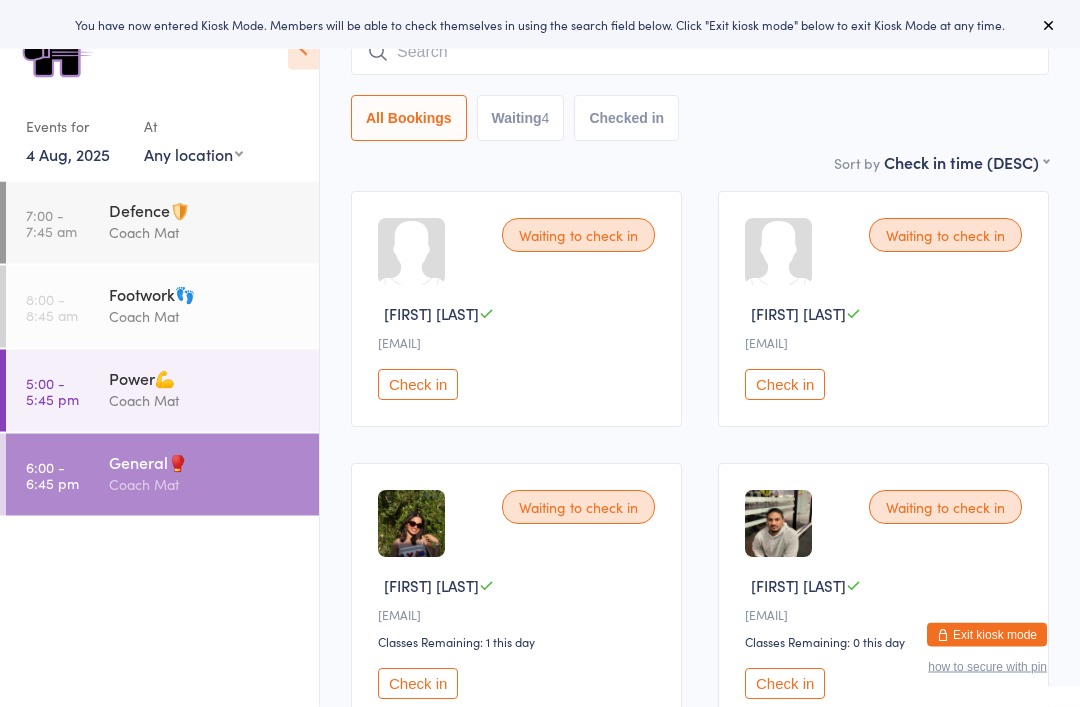 scroll, scrollTop: 140, scrollLeft: 0, axis: vertical 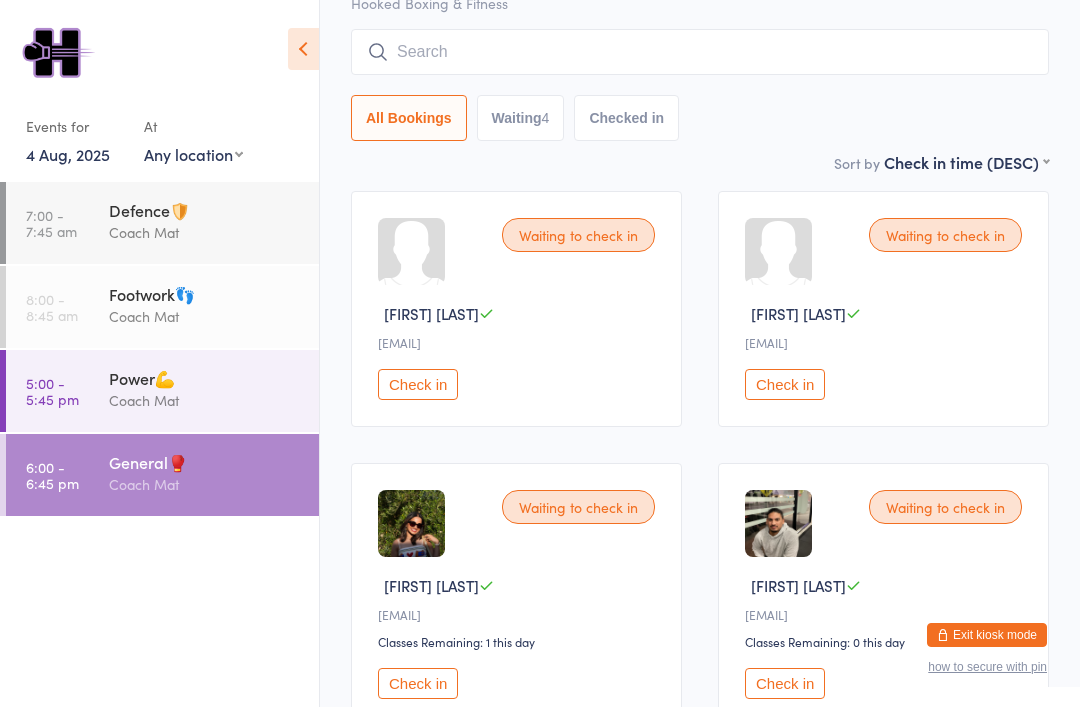 click on "Power💪" at bounding box center (205, 378) 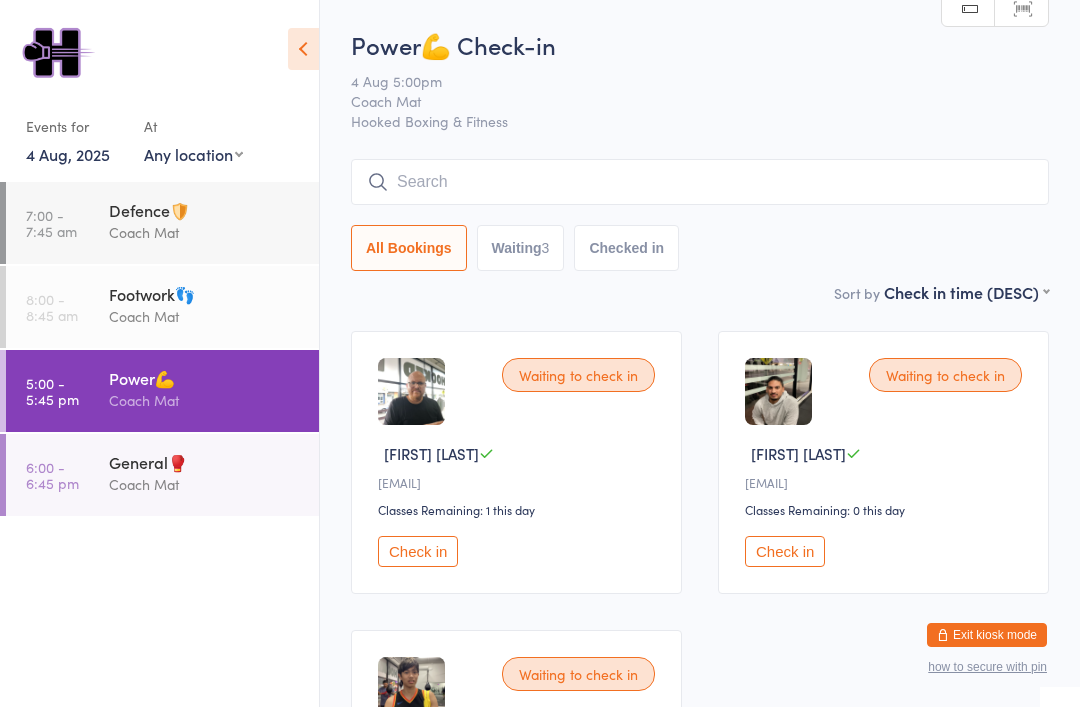 click at bounding box center (700, 182) 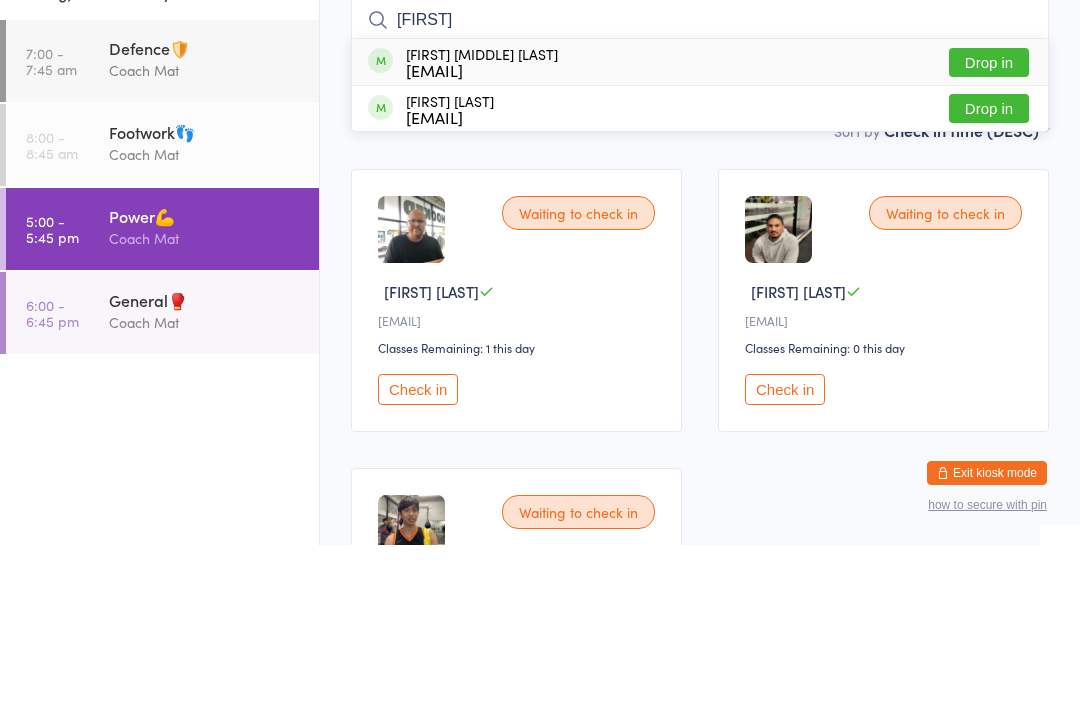 type on "Marcel" 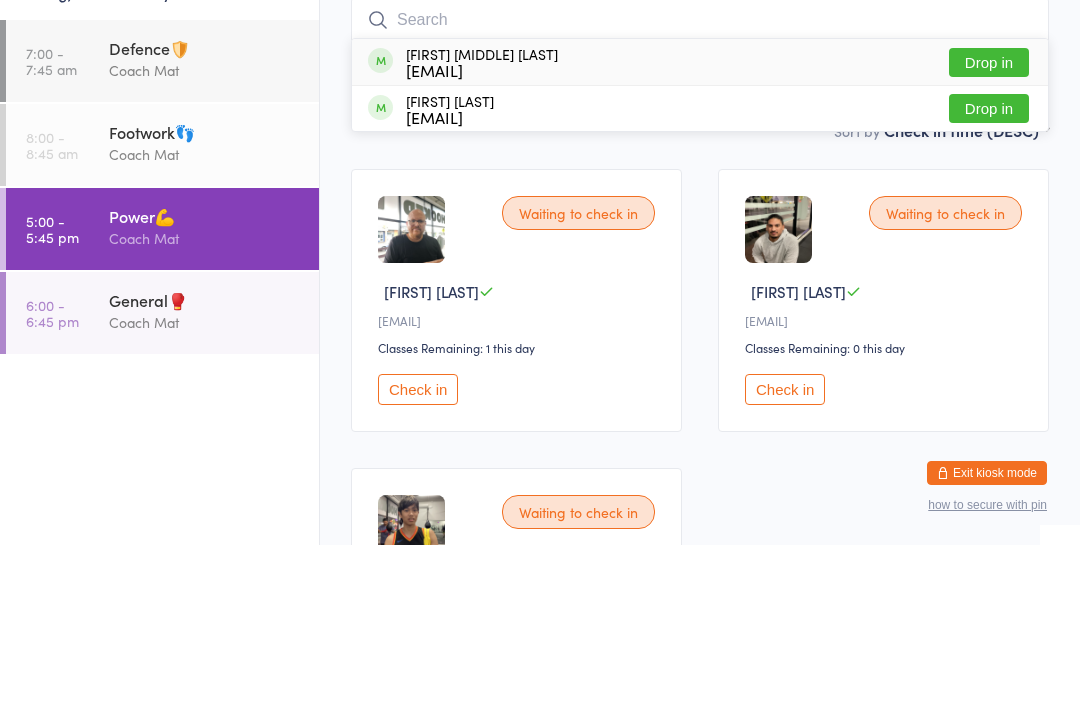 scroll, scrollTop: 162, scrollLeft: 0, axis: vertical 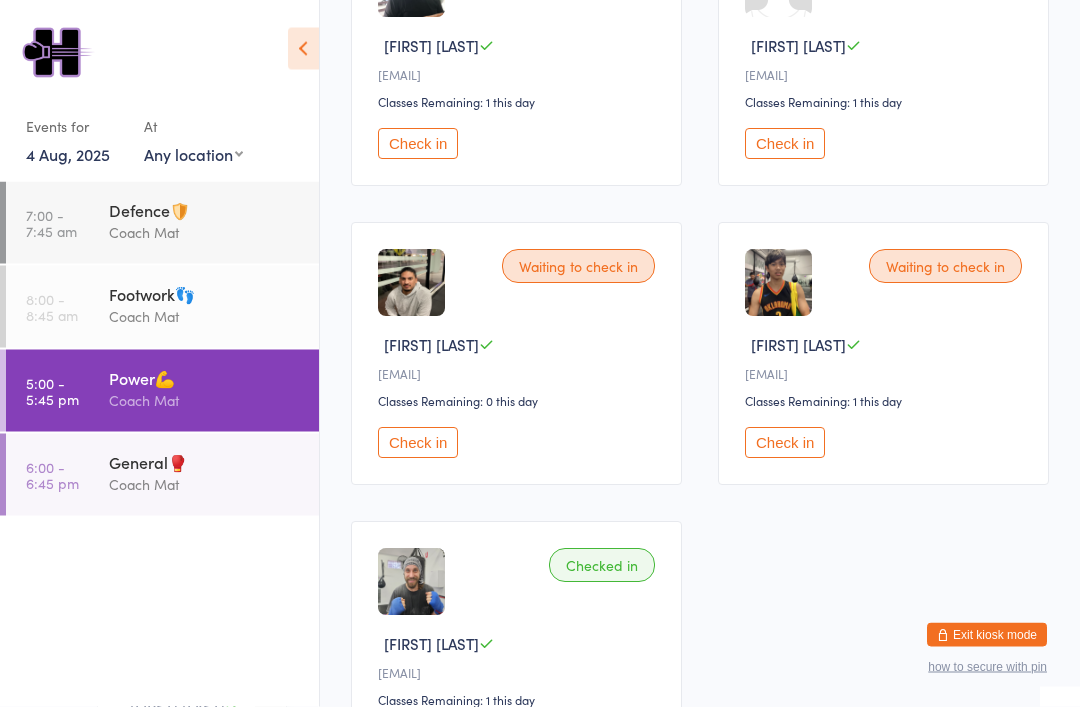 click on "Check in" at bounding box center [785, 443] 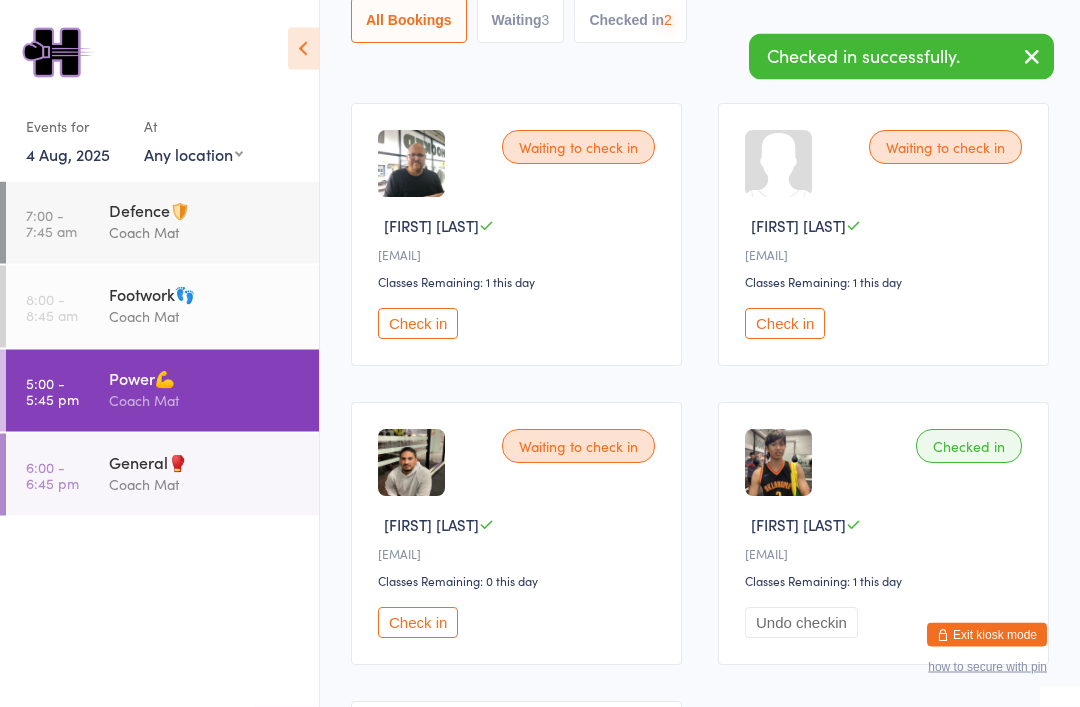 scroll, scrollTop: 229, scrollLeft: 0, axis: vertical 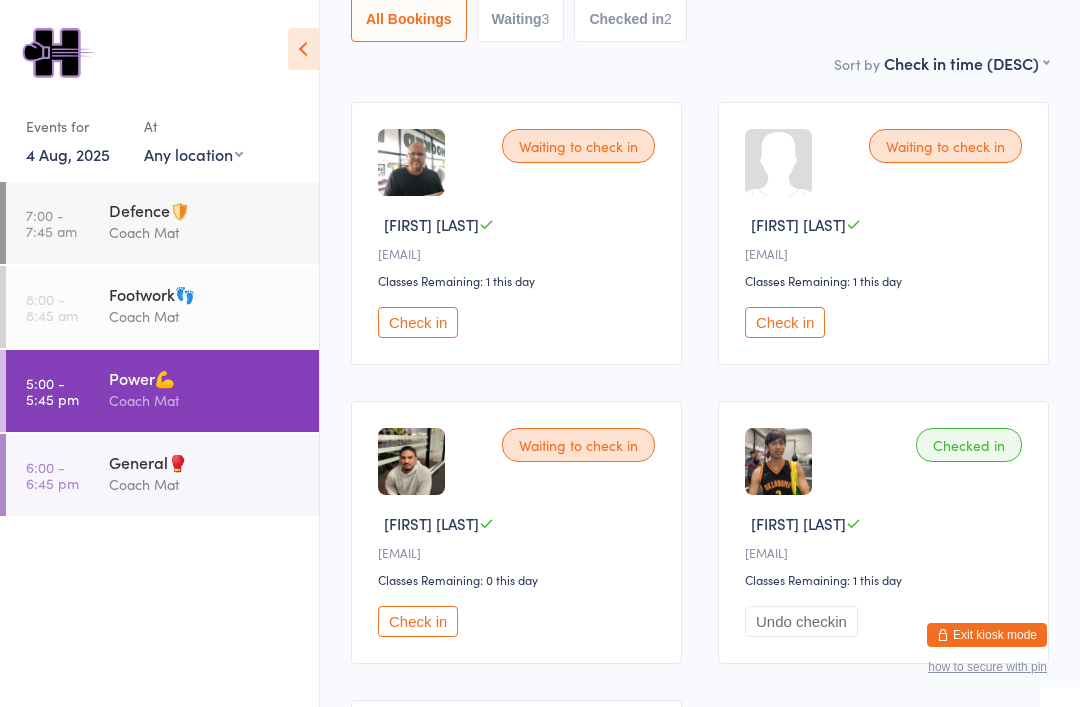 click on "Check in" at bounding box center (418, 322) 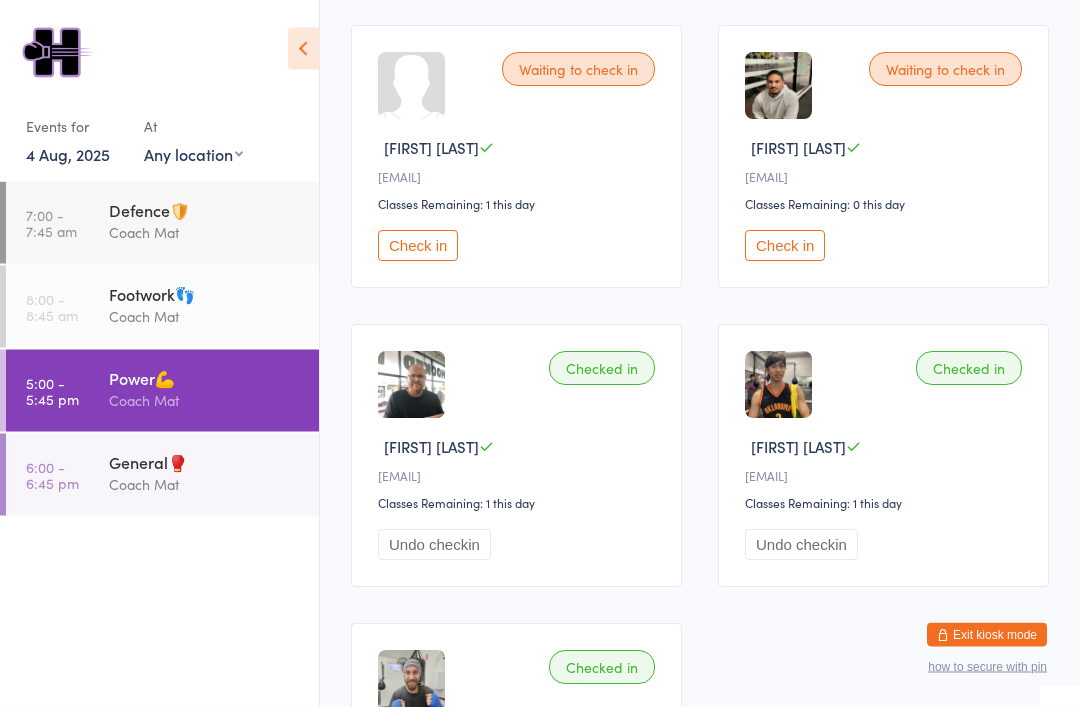scroll, scrollTop: 306, scrollLeft: 0, axis: vertical 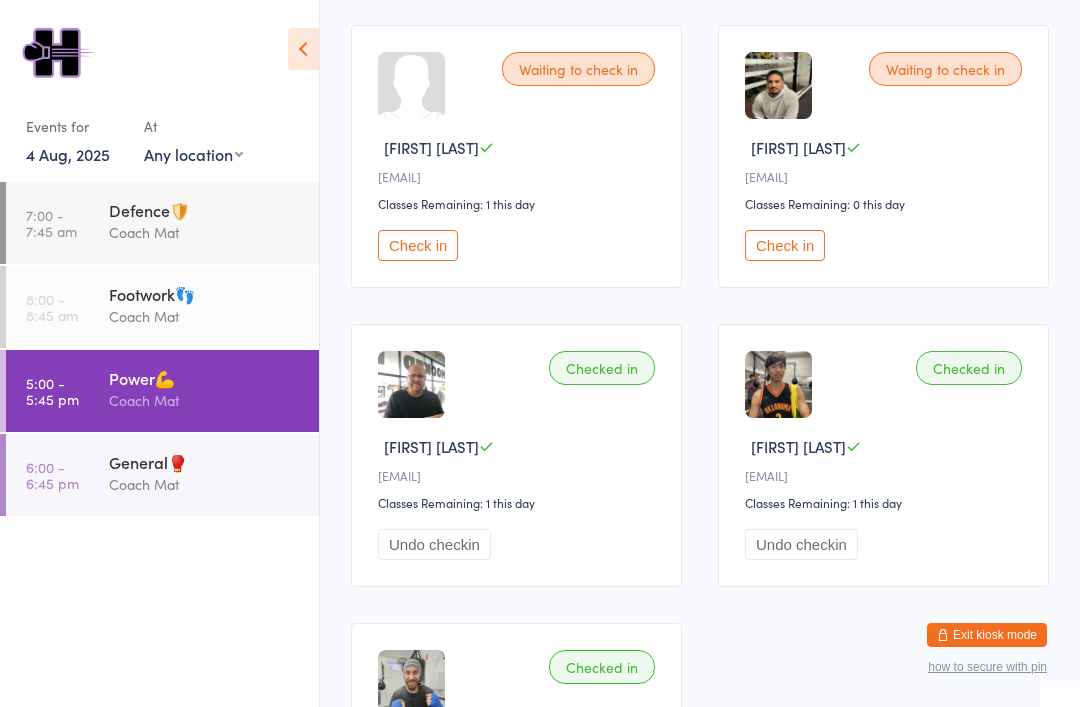 click on "[USERNAME]@[DOMAIN]" at bounding box center (519, 176) 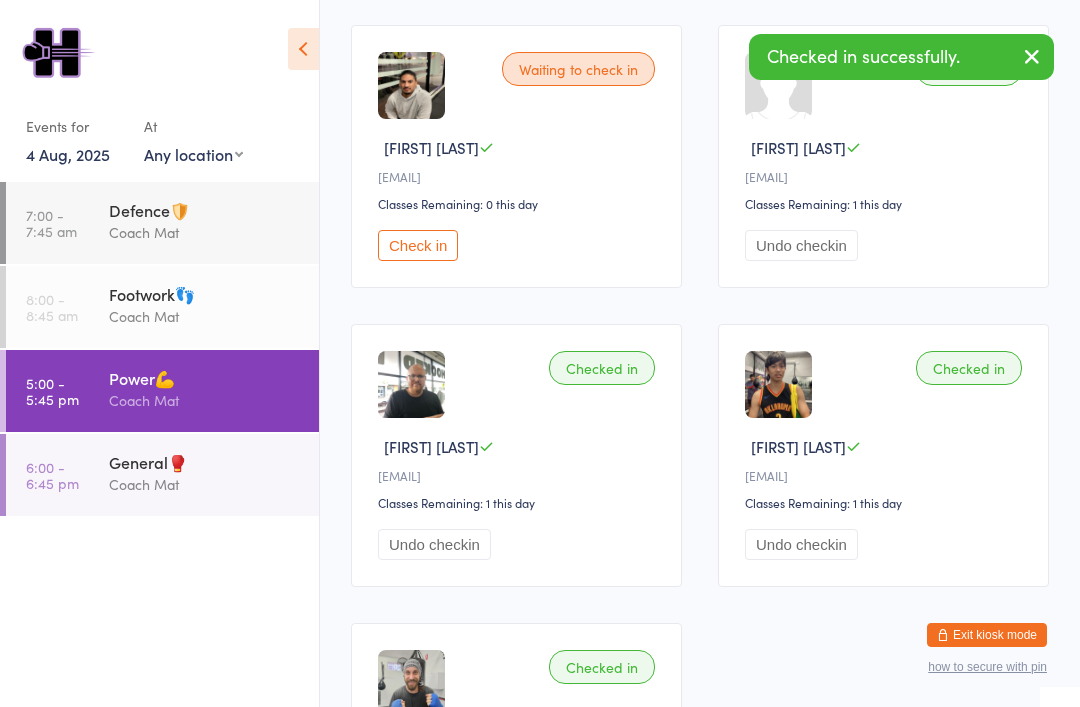 click on "Check in" at bounding box center [418, 245] 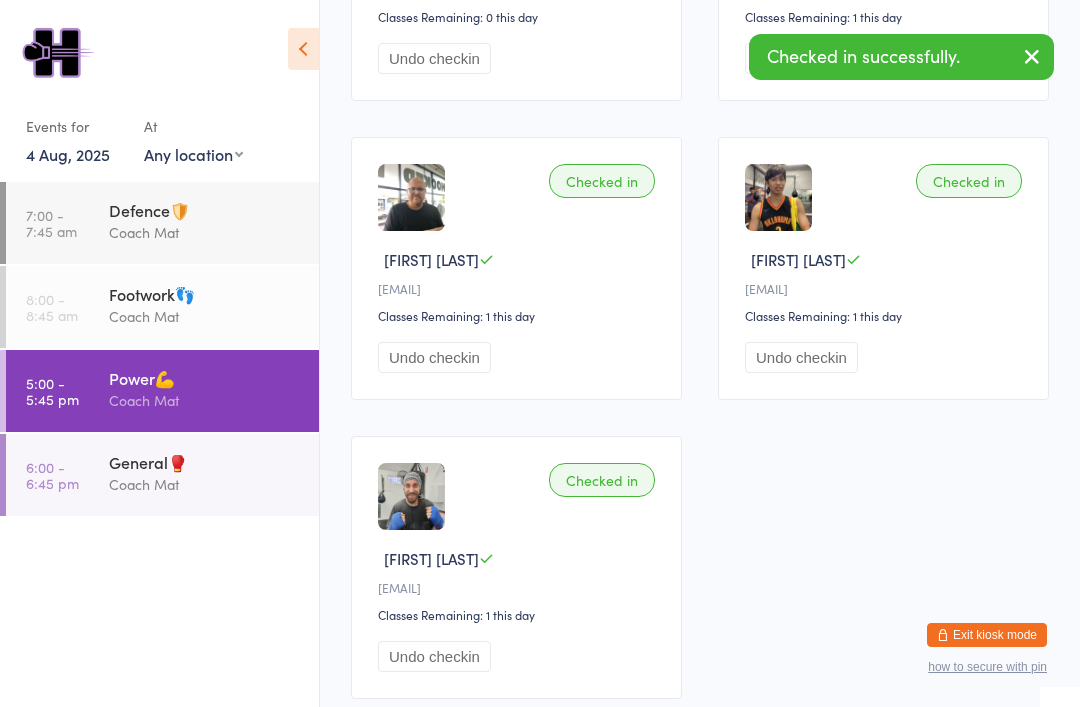 scroll, scrollTop: 492, scrollLeft: 0, axis: vertical 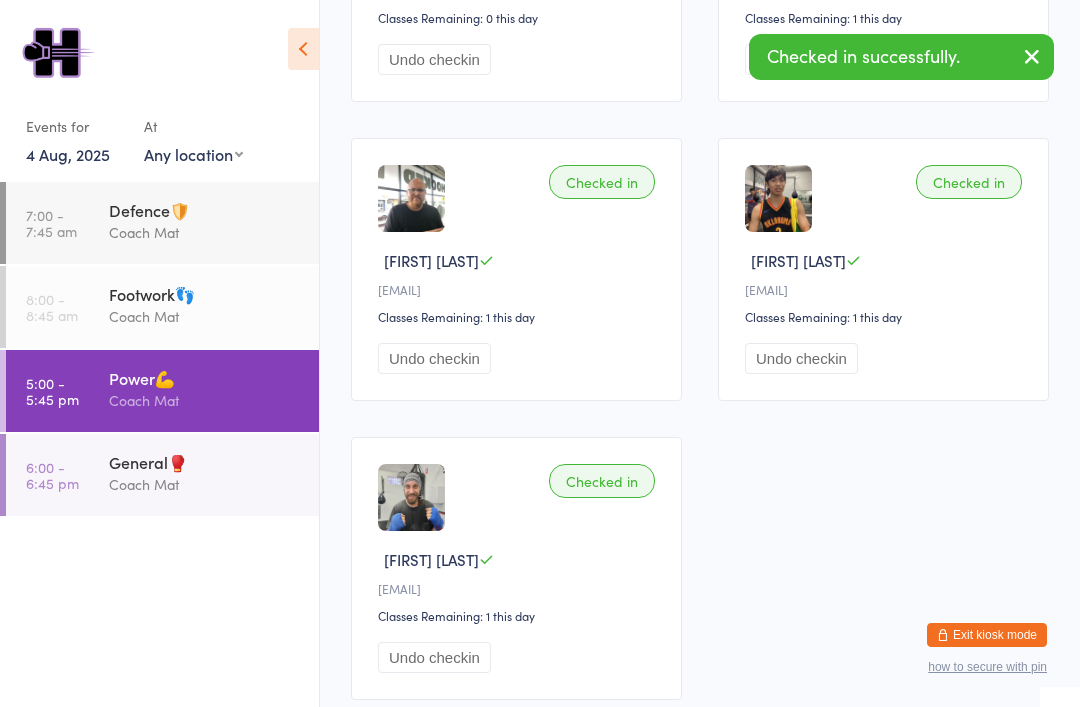 click on "General🥊" at bounding box center (205, 462) 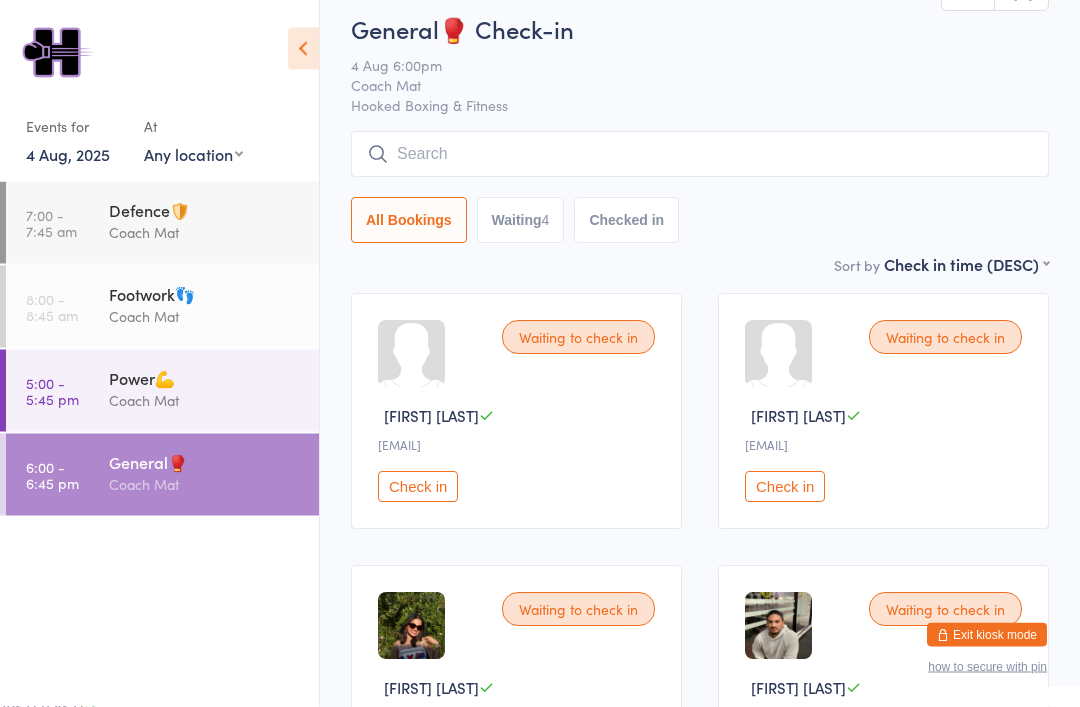 scroll, scrollTop: 0, scrollLeft: 0, axis: both 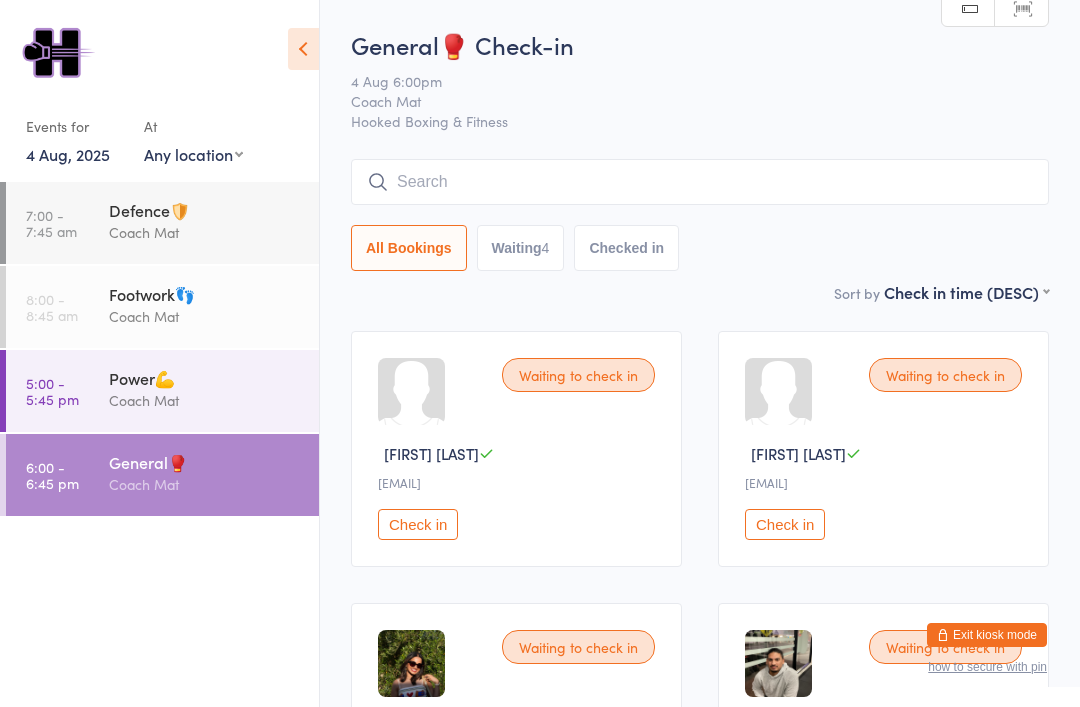 click at bounding box center [700, 182] 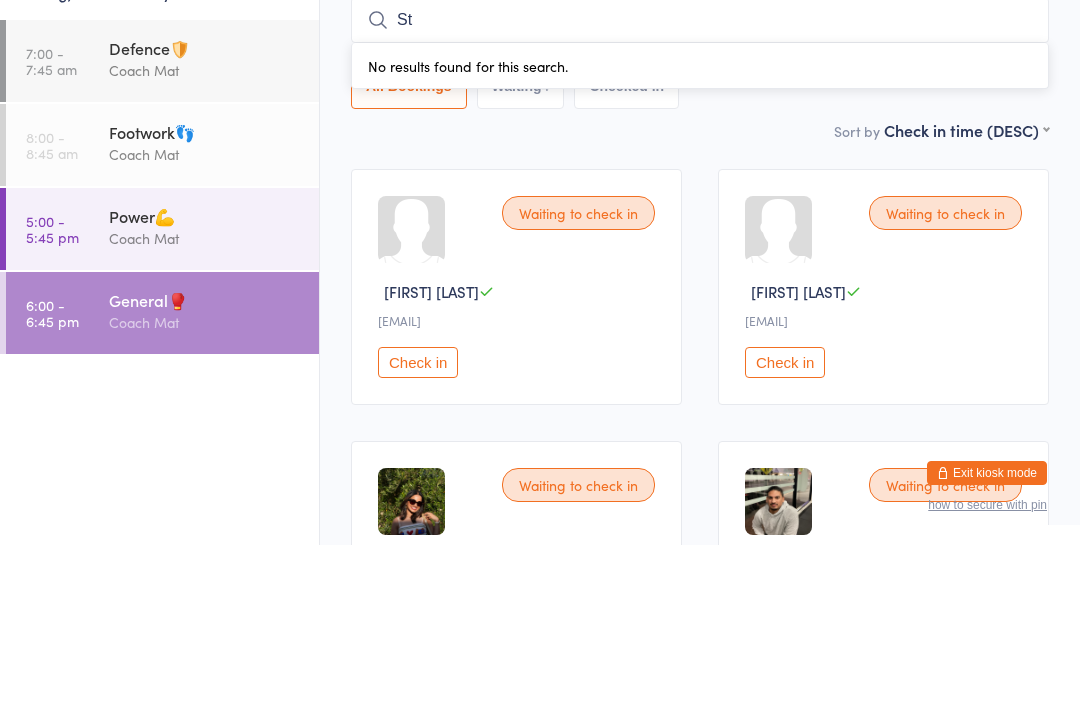 type on "S" 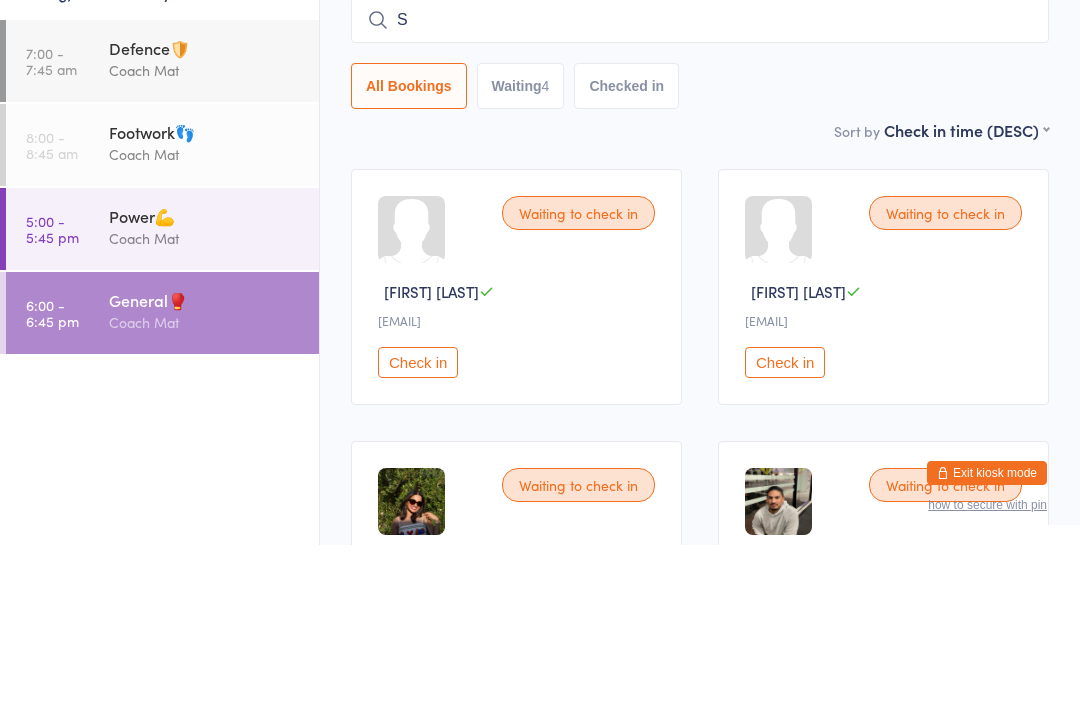type 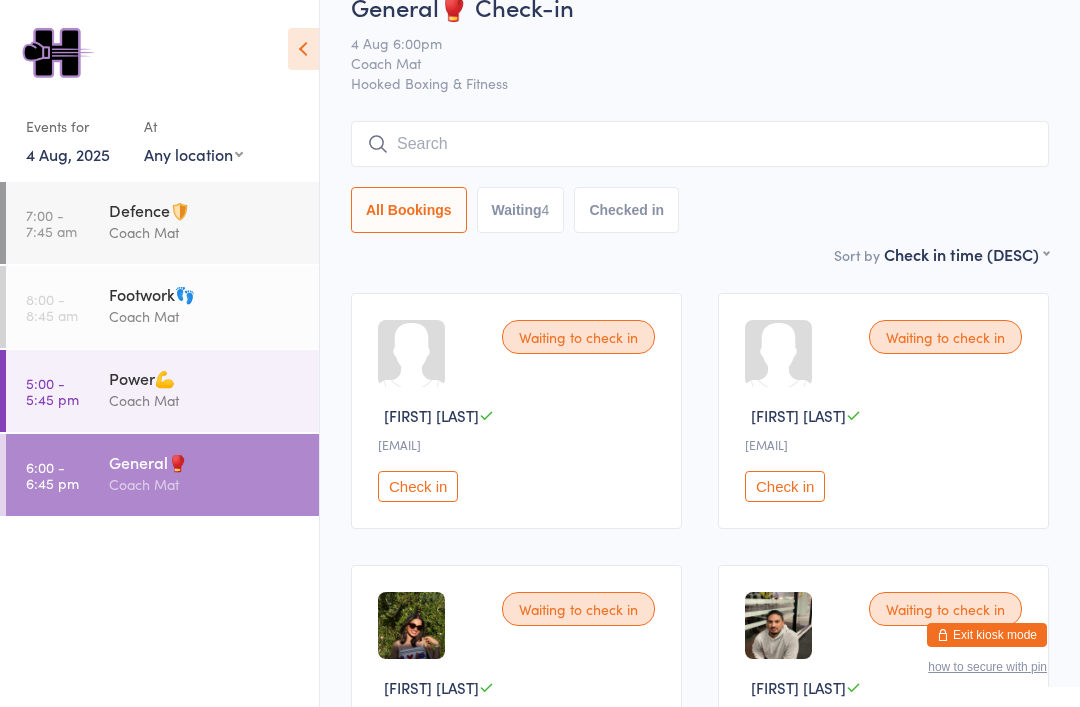 scroll, scrollTop: 40, scrollLeft: 0, axis: vertical 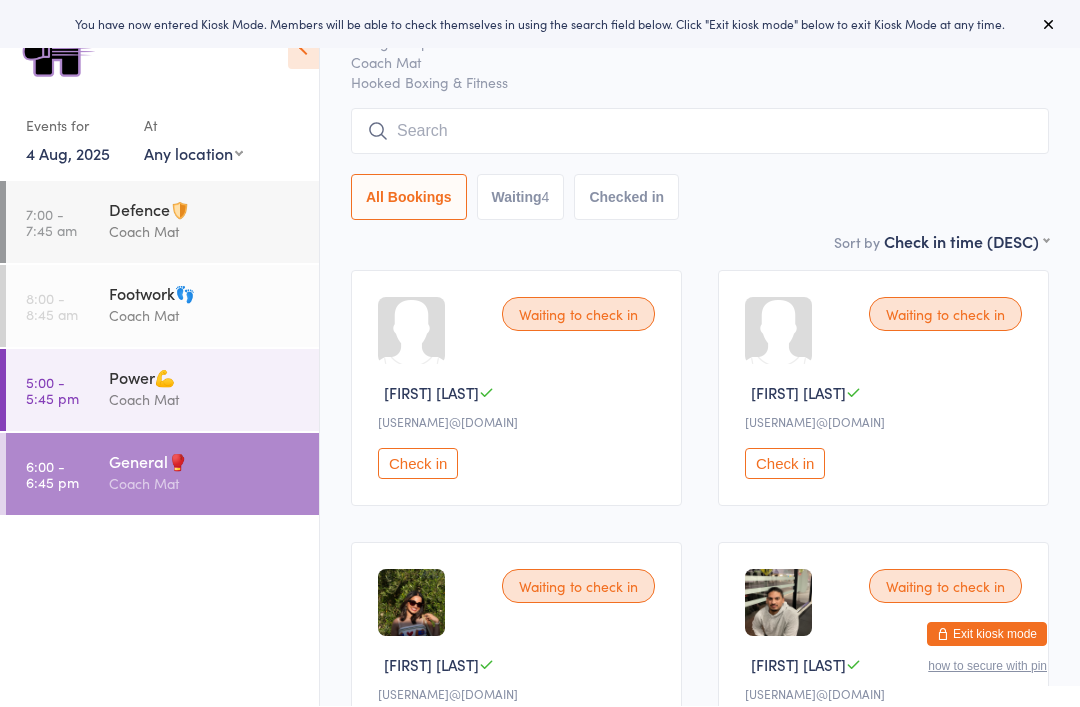 click on "Power💪" at bounding box center [205, 378] 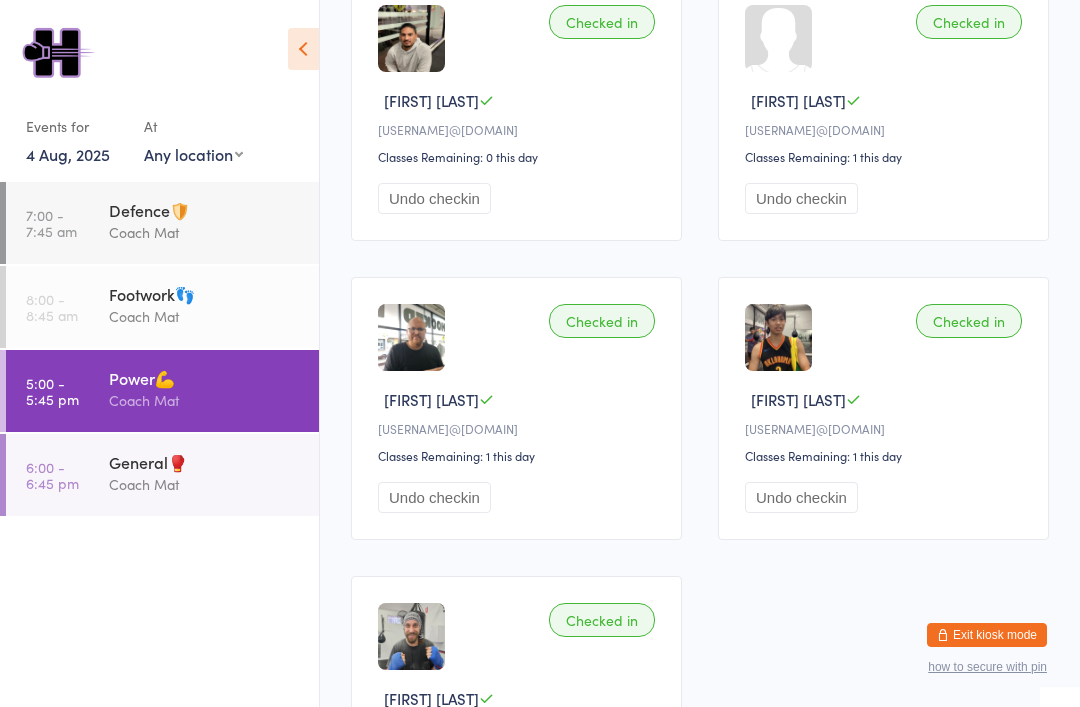 scroll, scrollTop: 598, scrollLeft: 0, axis: vertical 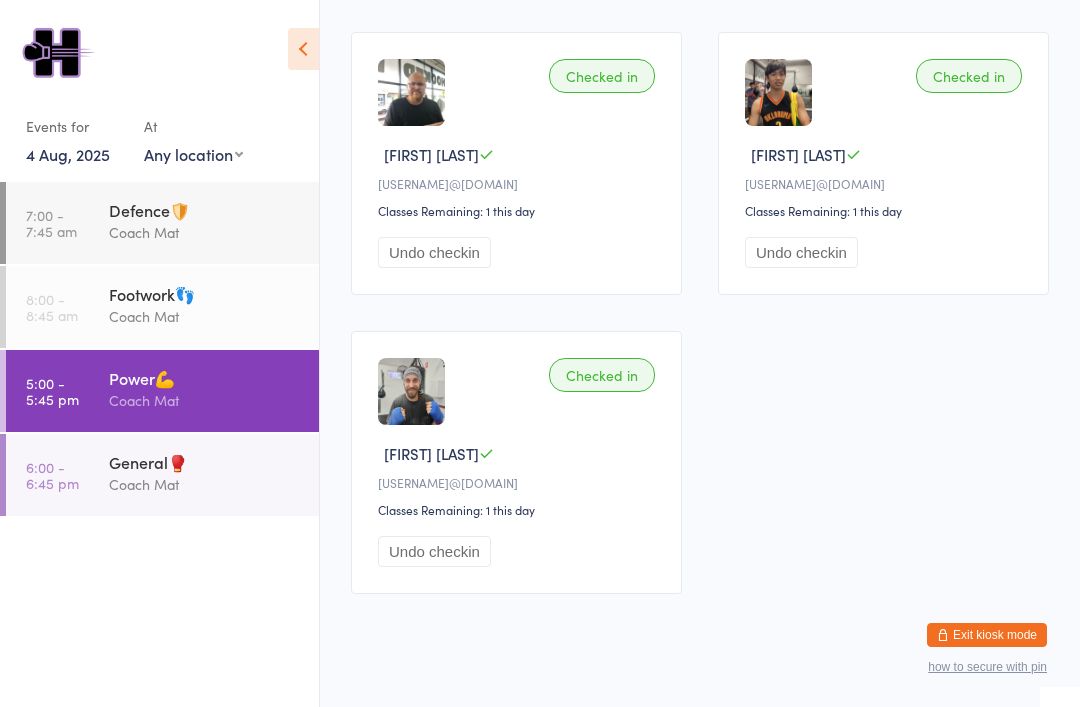 click on "Exit kiosk mode" at bounding box center [987, 635] 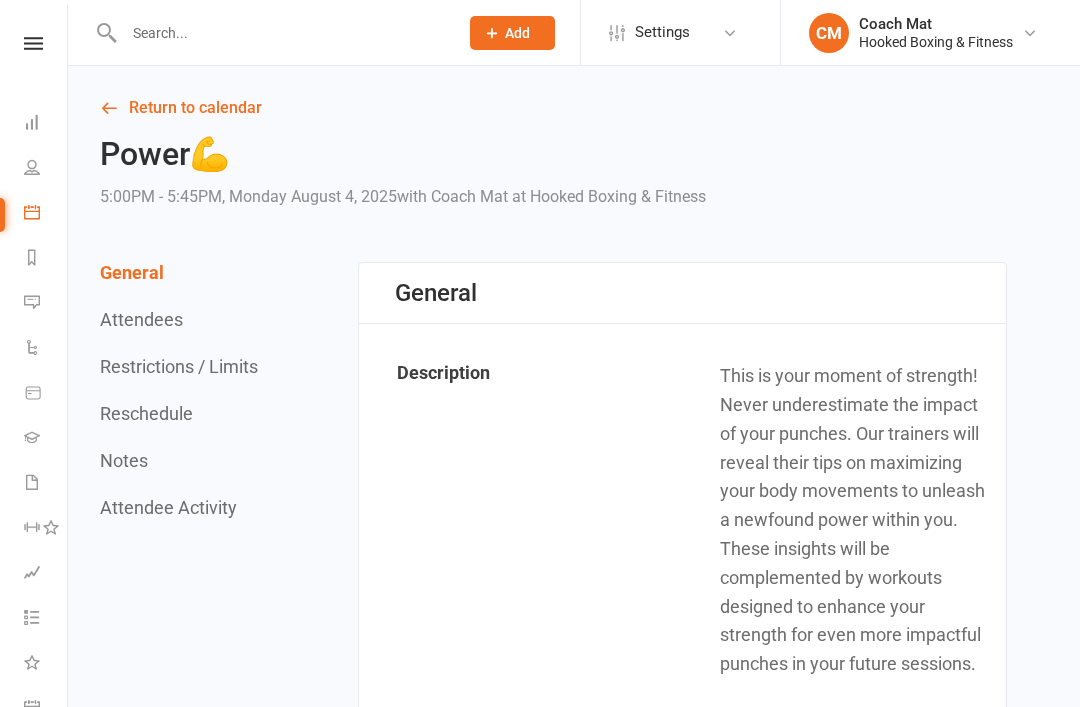 scroll, scrollTop: 0, scrollLeft: 0, axis: both 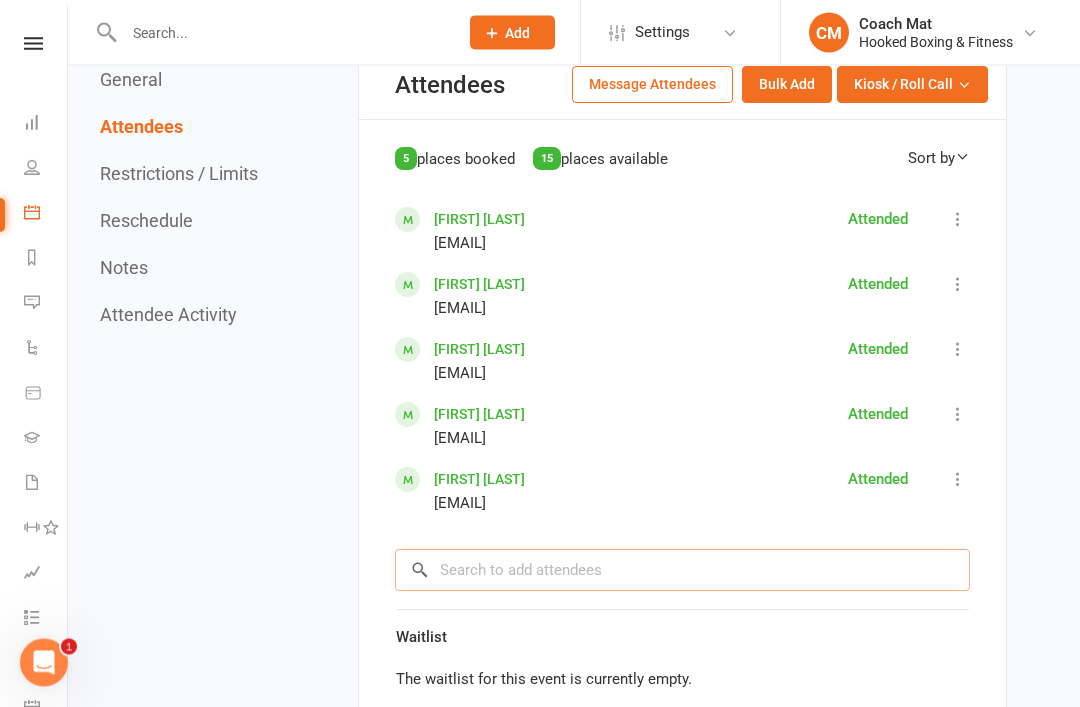 click at bounding box center (682, 571) 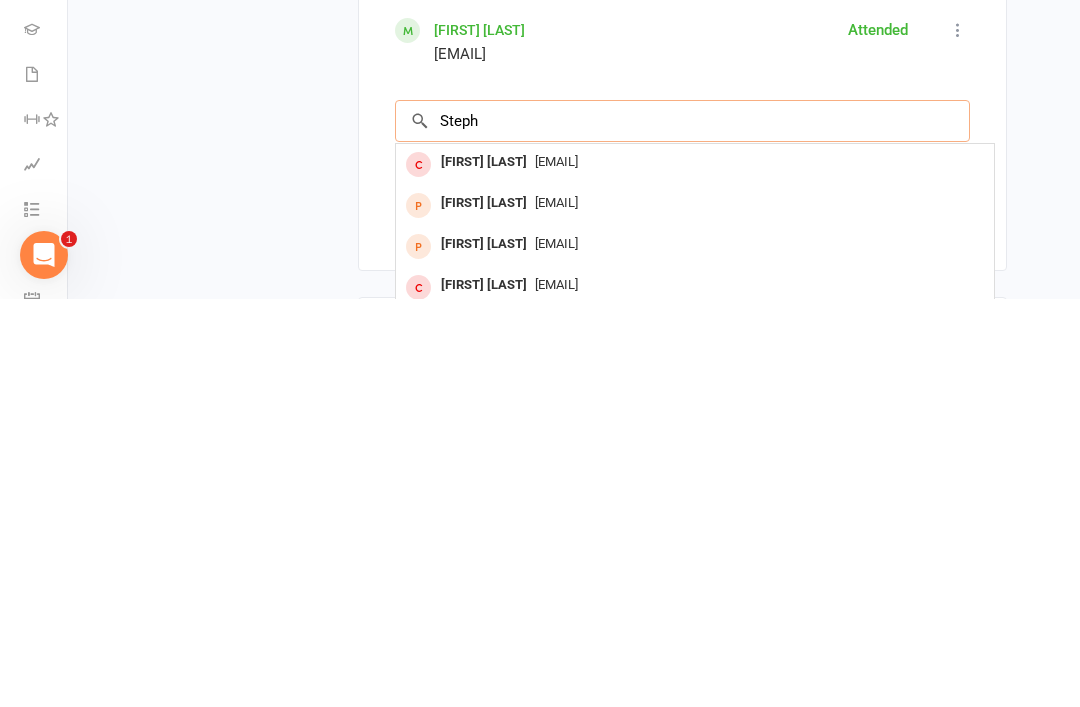scroll, scrollTop: 1437, scrollLeft: 0, axis: vertical 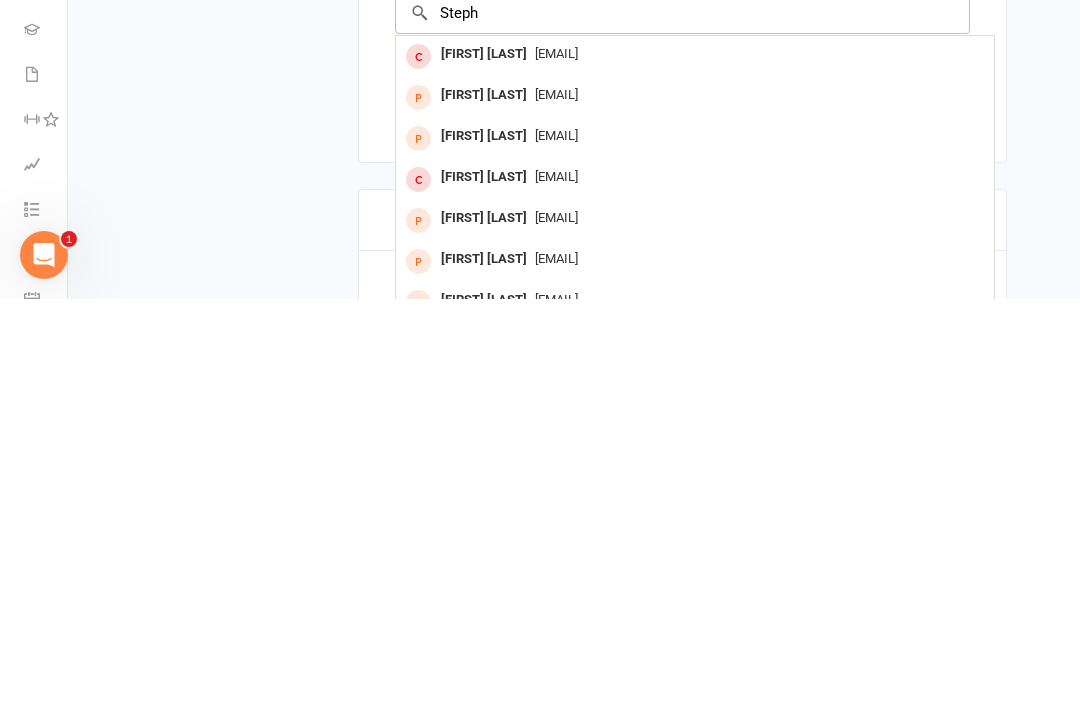 type on "Steph" 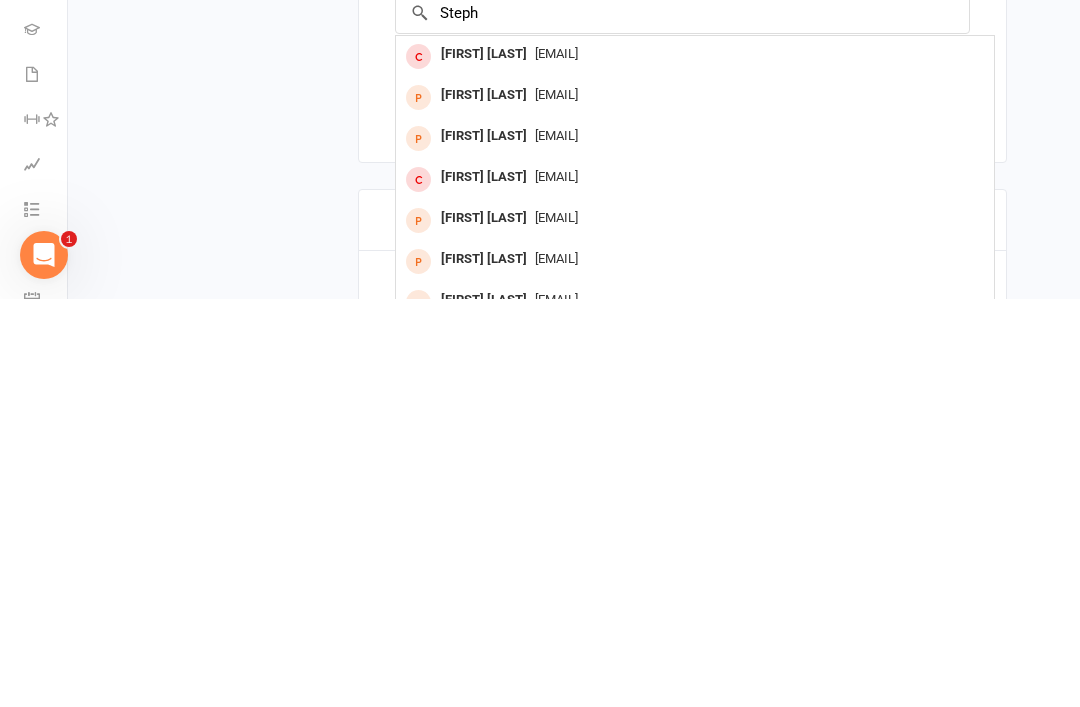 click on "[EMAIL]" at bounding box center (556, 666) 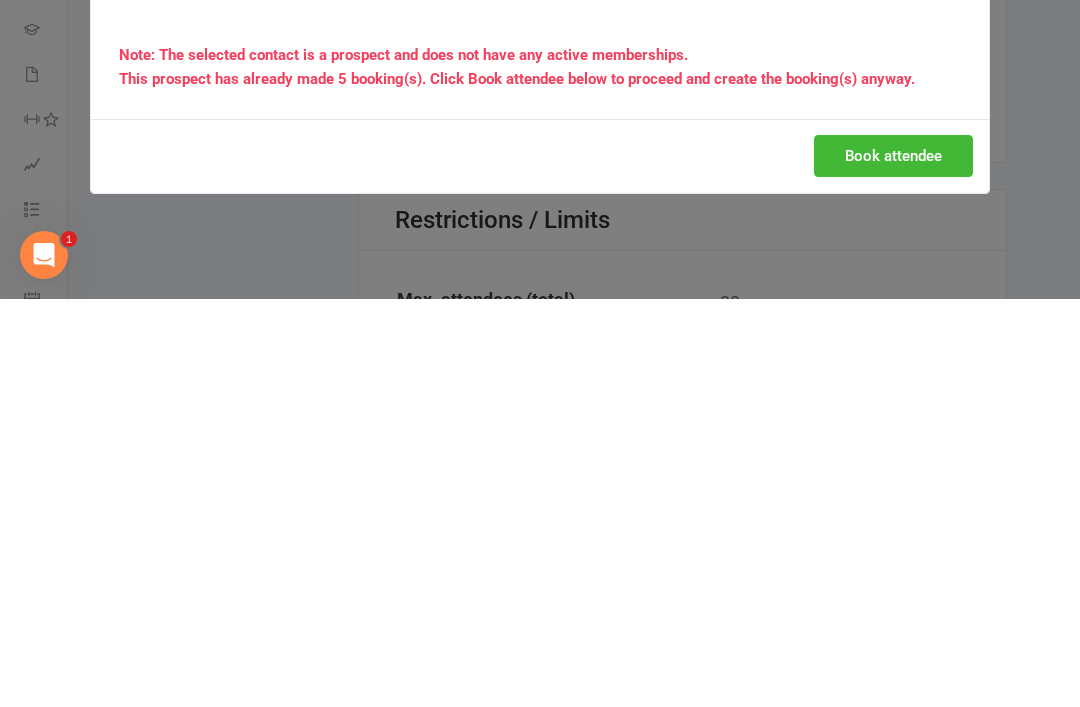 scroll, scrollTop: 1939, scrollLeft: 0, axis: vertical 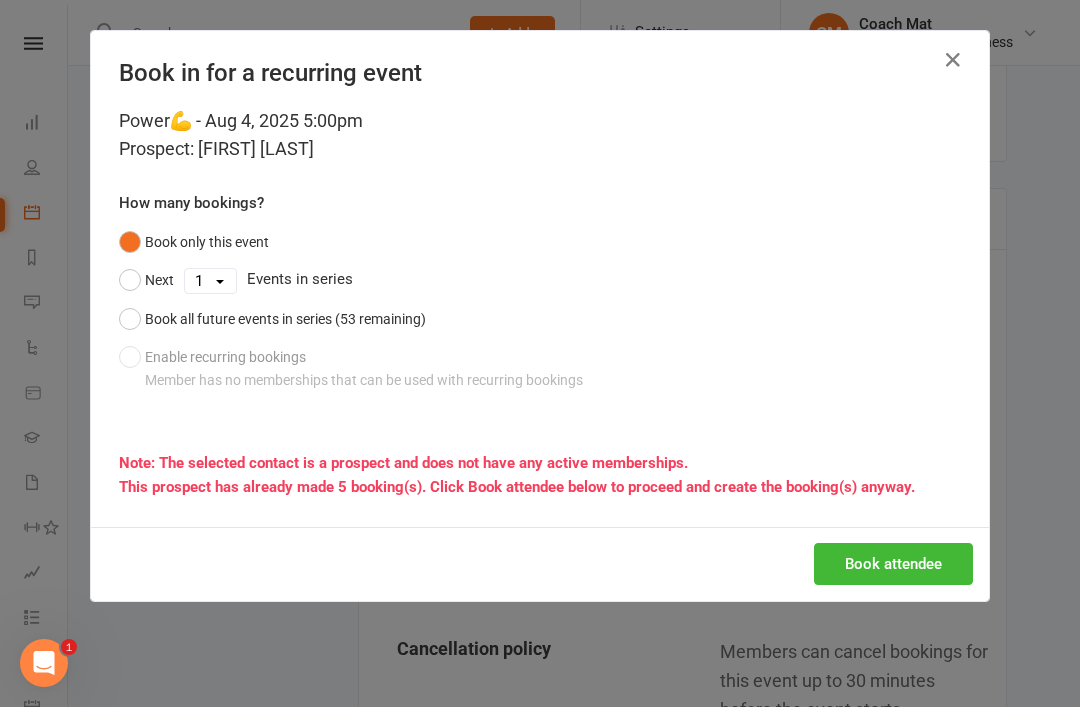 click on "Book attendee" at bounding box center [893, 564] 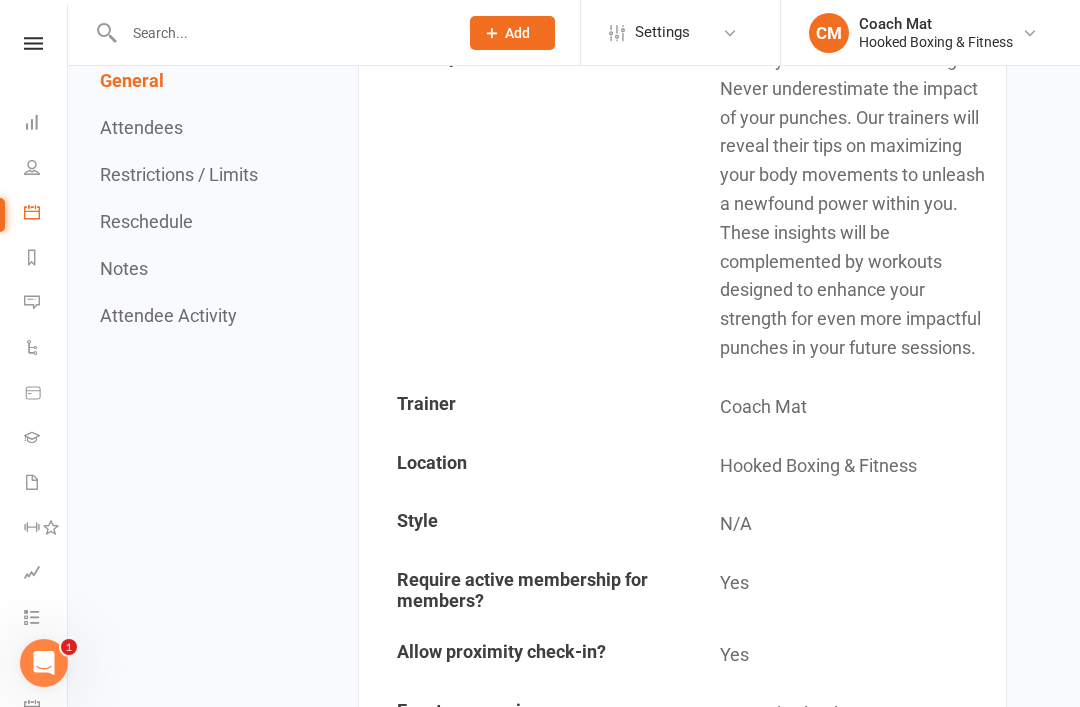 scroll, scrollTop: 0, scrollLeft: 0, axis: both 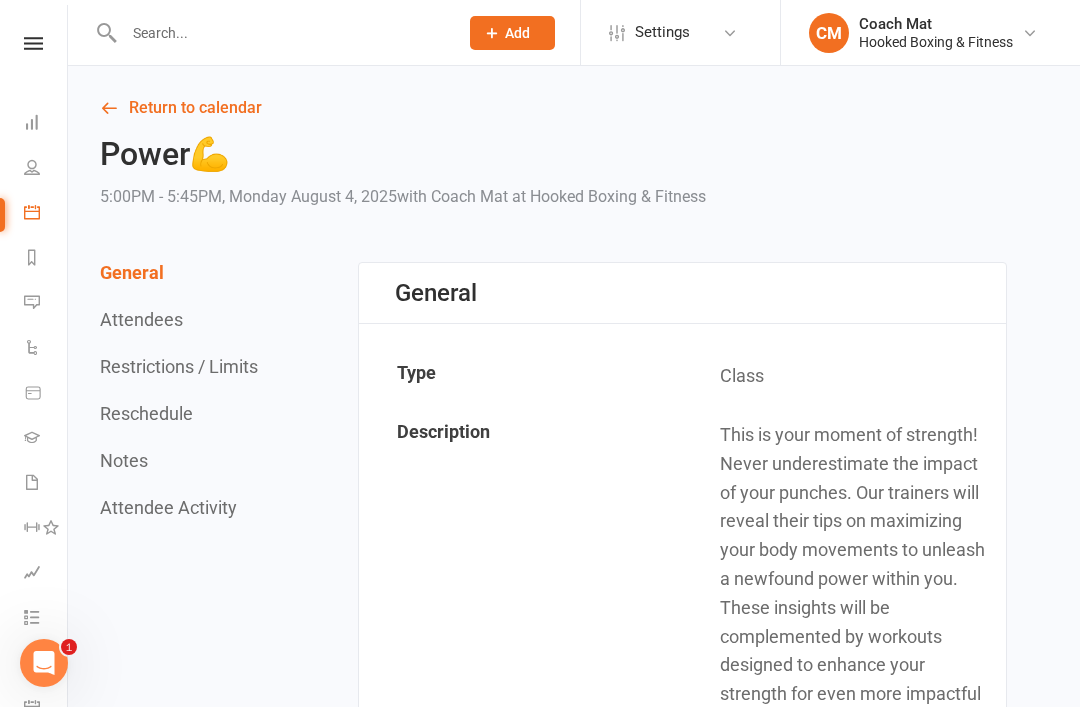 click at bounding box center (32, 122) 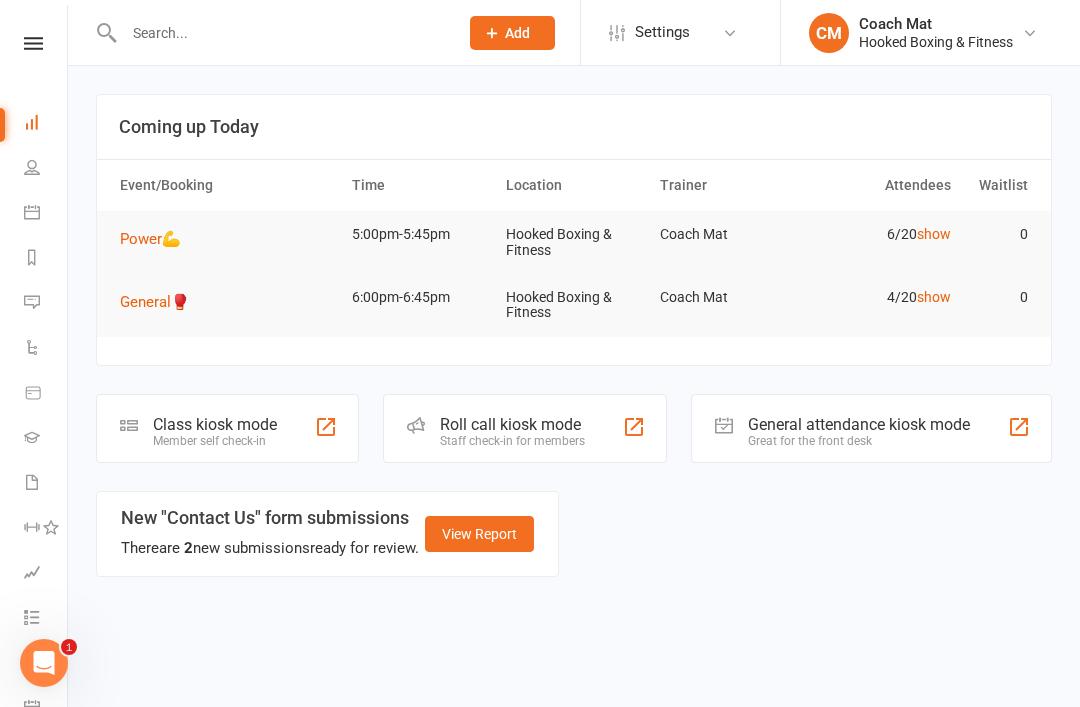 click on "Power💪" at bounding box center (150, 239) 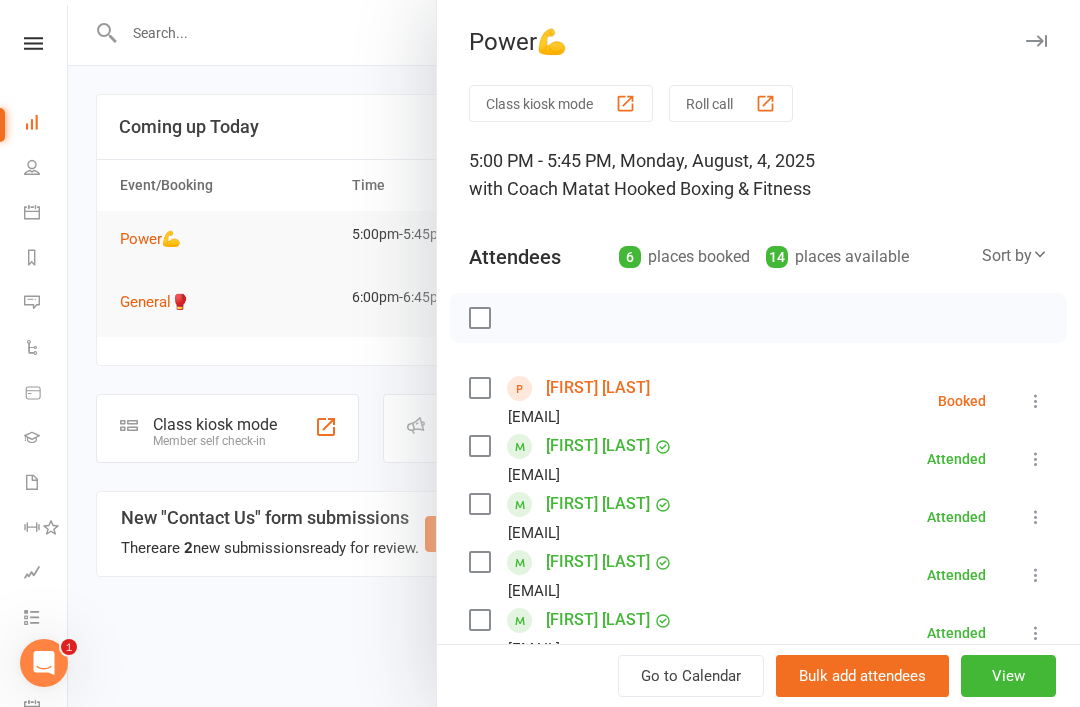 click at bounding box center [1036, 401] 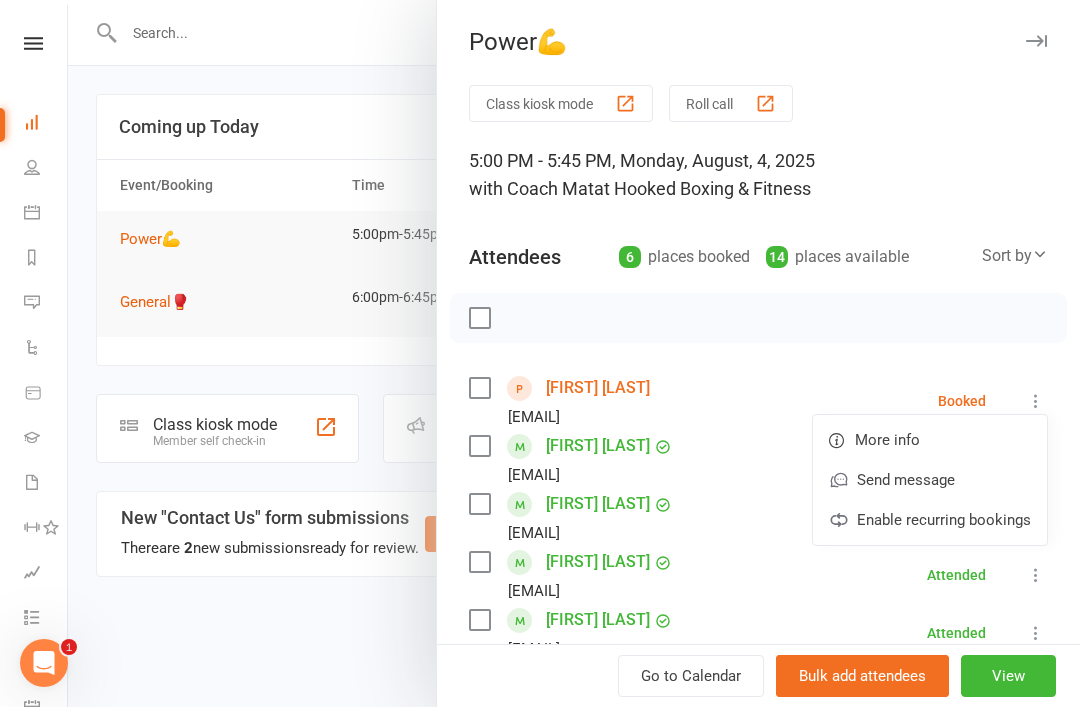 click at bounding box center (574, 353) 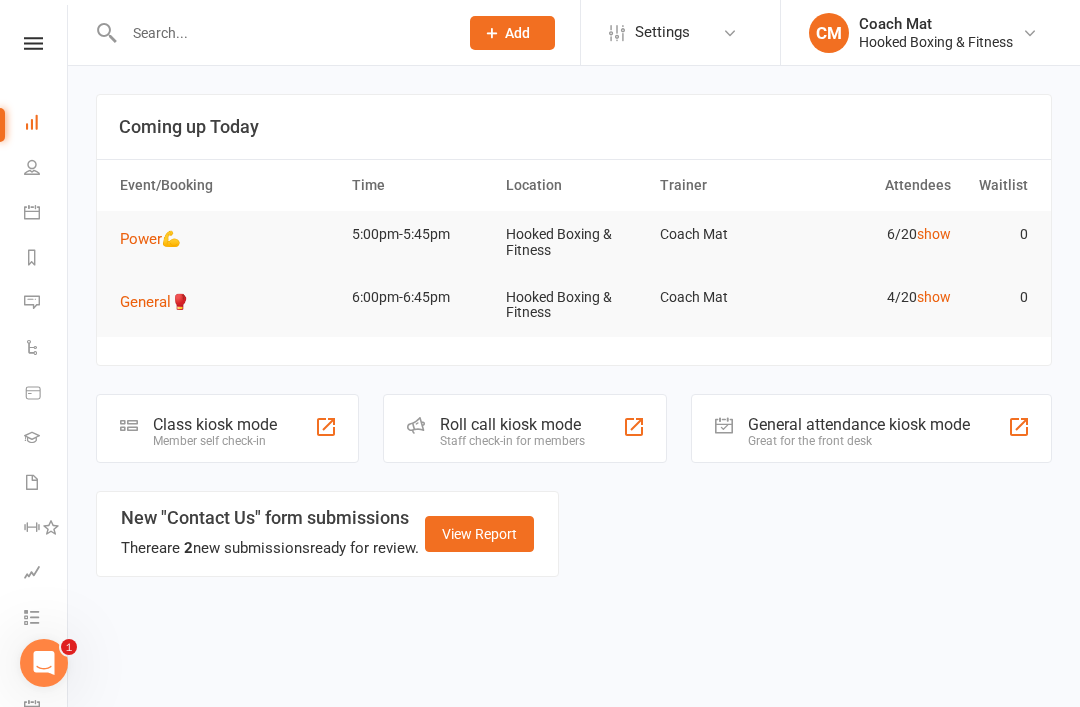 click on "Class kiosk mode Member self check-in" 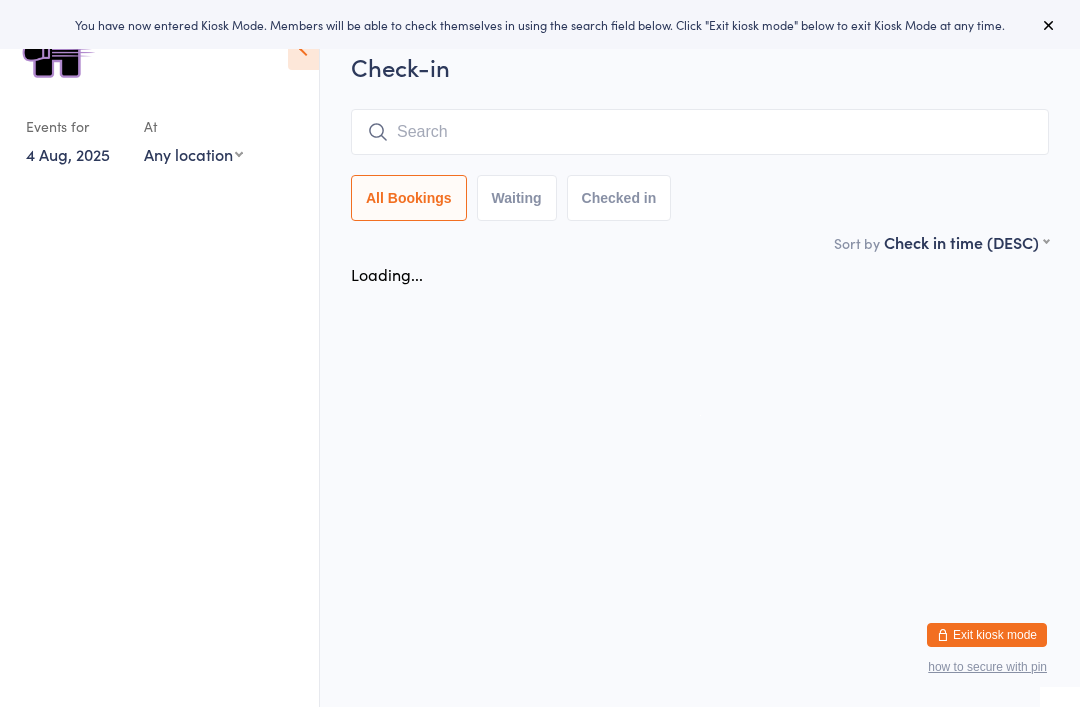 scroll, scrollTop: 0, scrollLeft: 0, axis: both 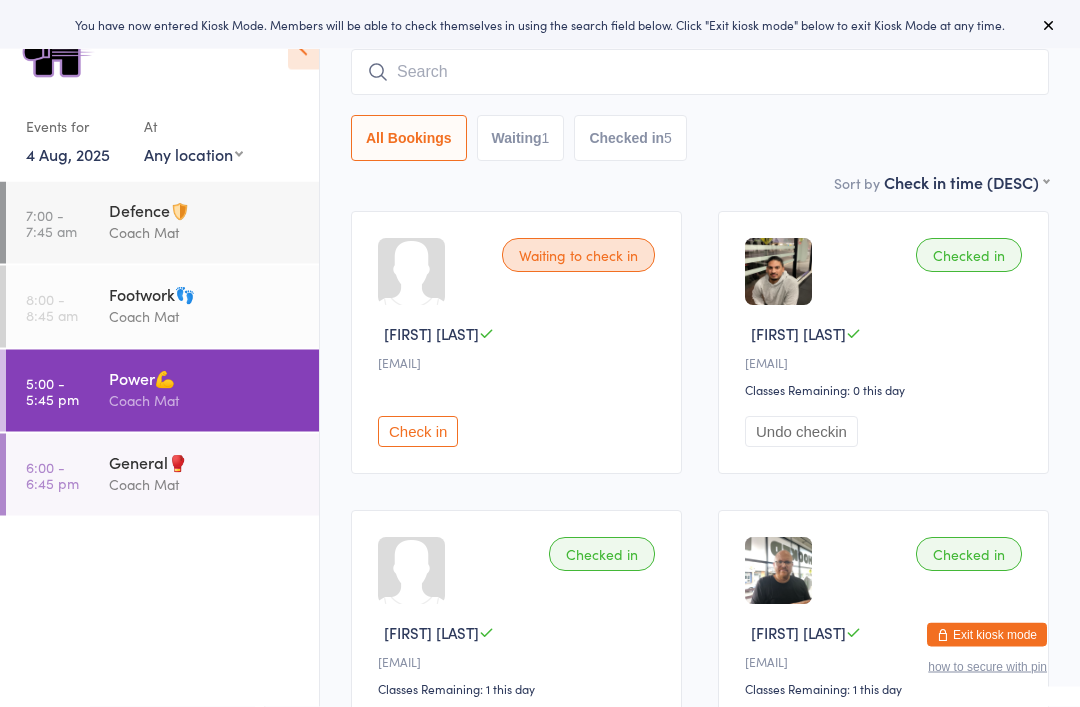 click on "Check in" at bounding box center [418, 432] 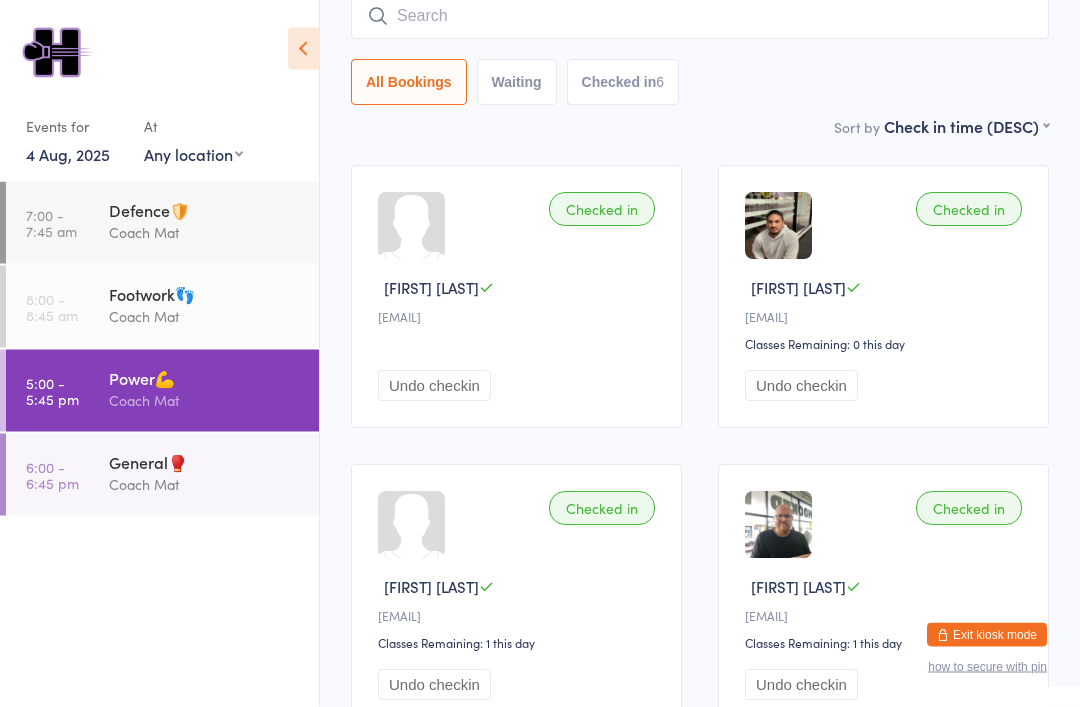 scroll, scrollTop: 161, scrollLeft: 0, axis: vertical 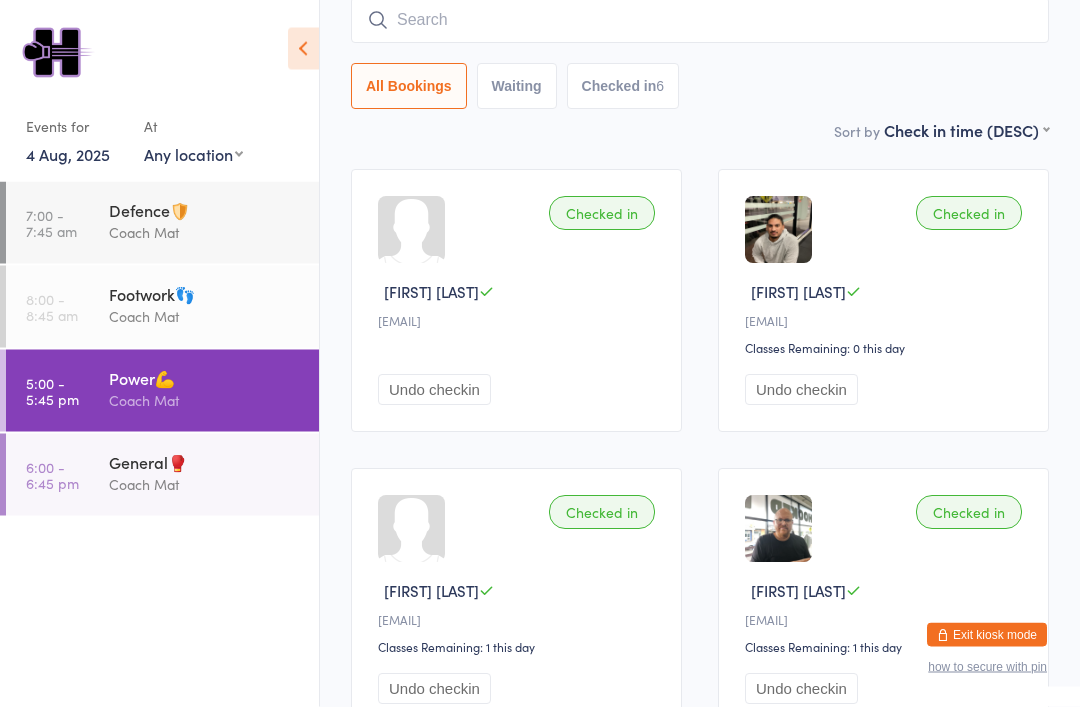 click on "General🥊" at bounding box center (205, 462) 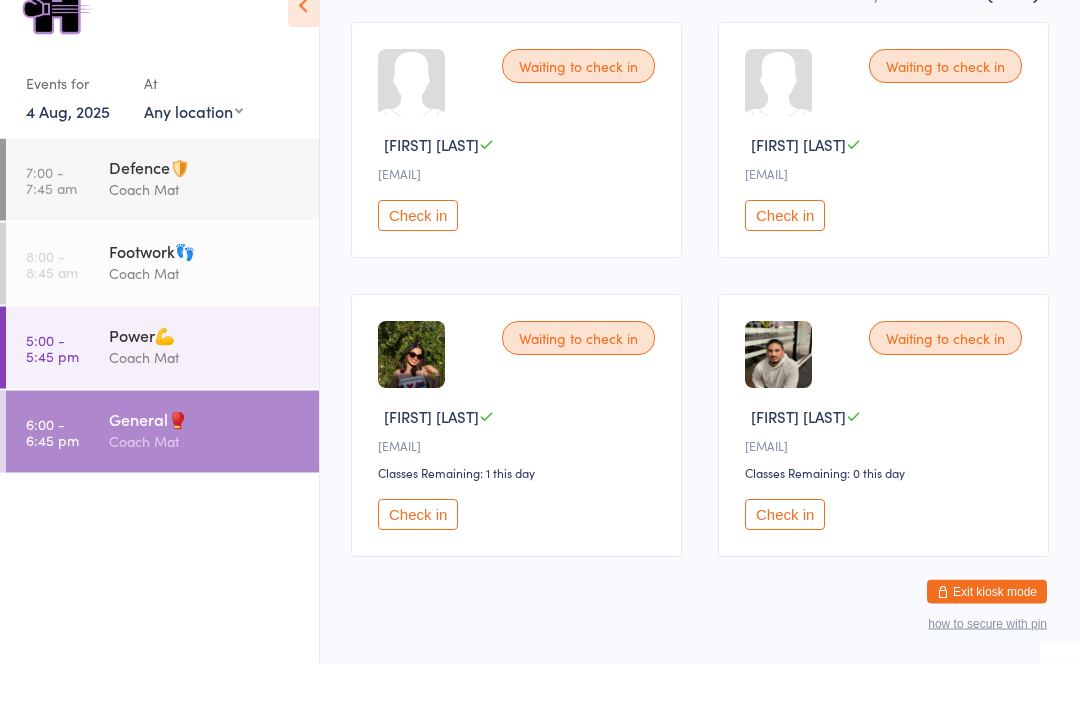 scroll, scrollTop: 265, scrollLeft: 0, axis: vertical 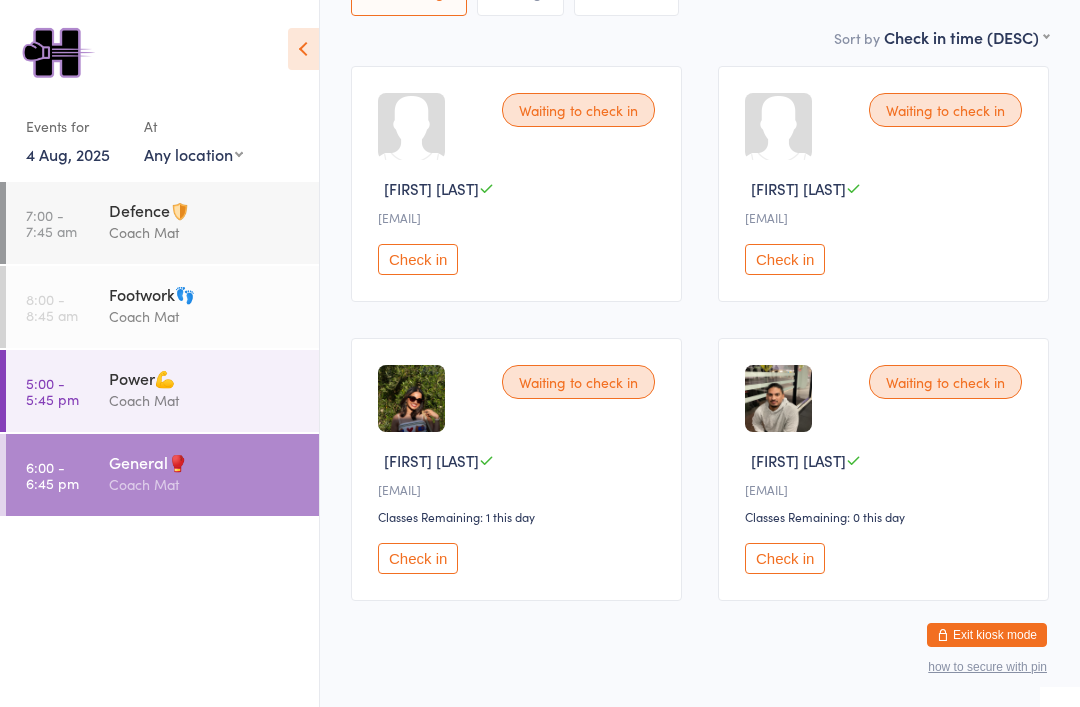 click on "Coach Mat" at bounding box center [205, 400] 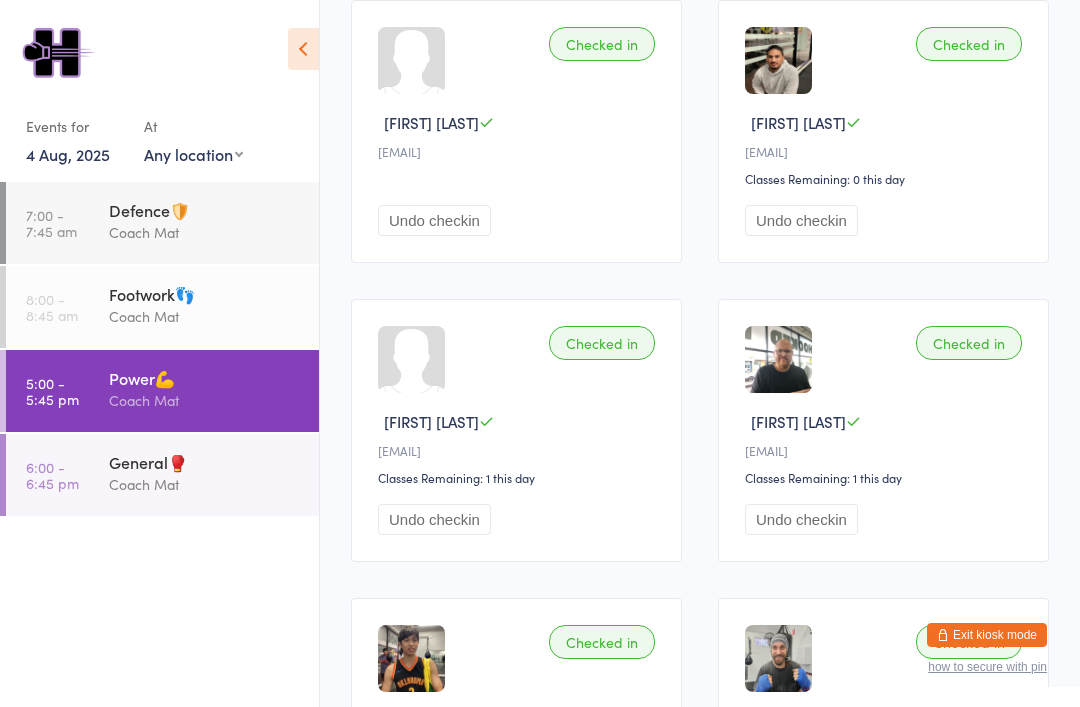 scroll, scrollTop: 329, scrollLeft: 0, axis: vertical 